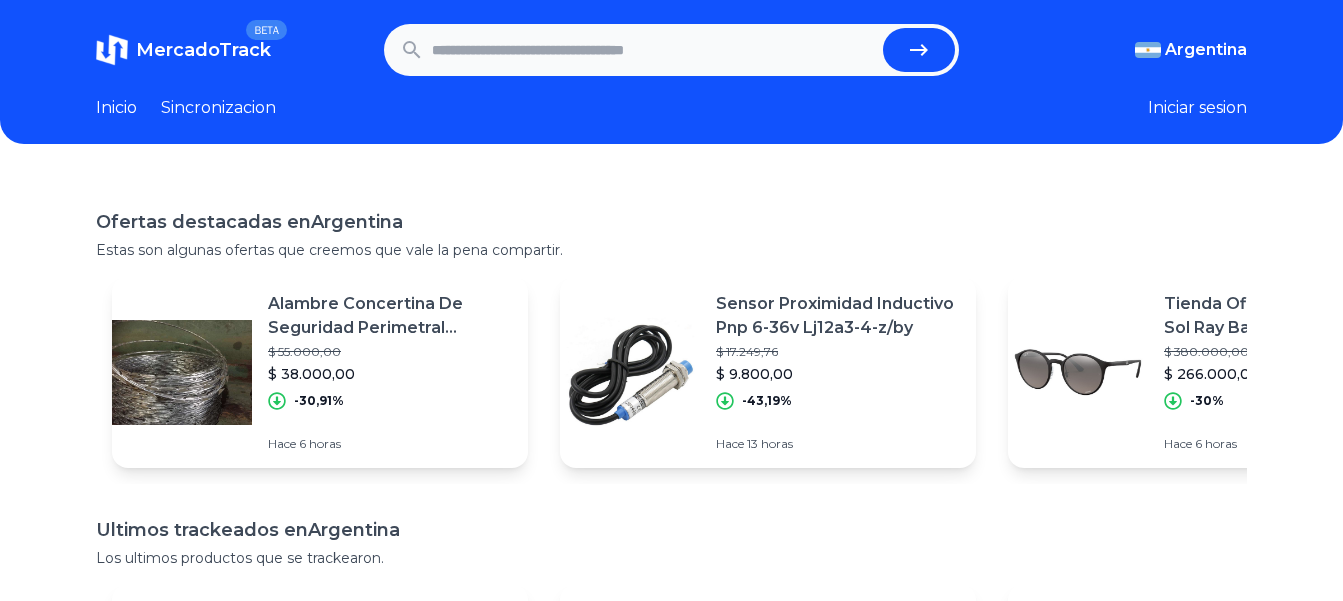 scroll, scrollTop: 0, scrollLeft: 0, axis: both 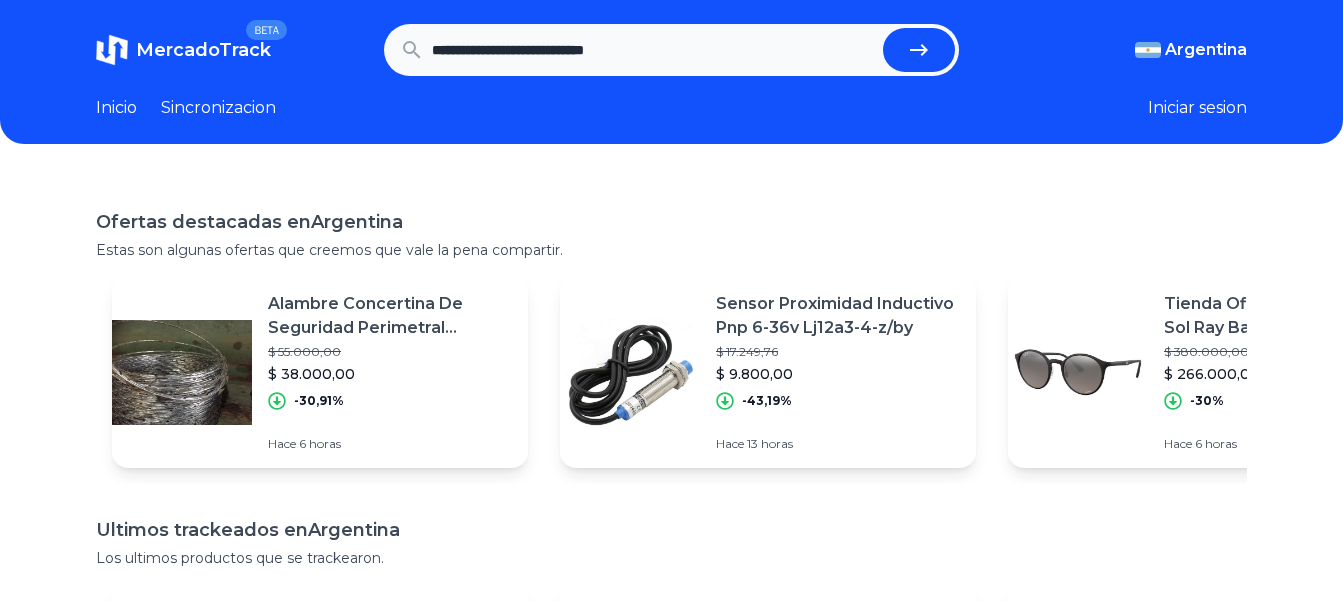 type on "**********" 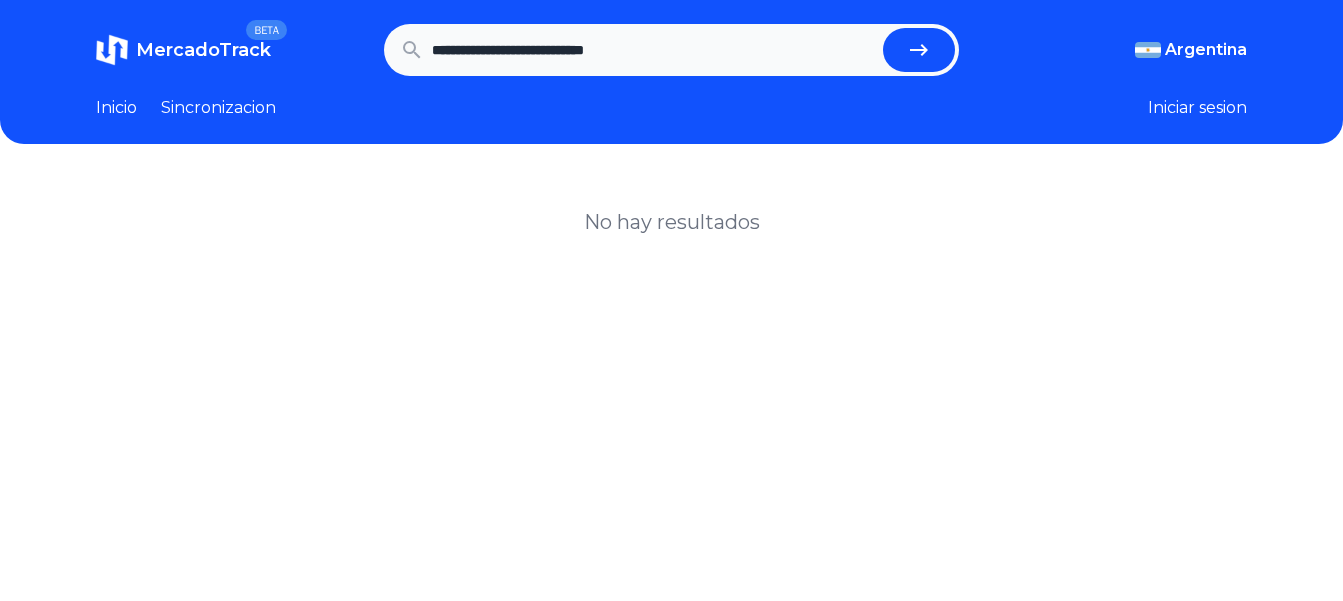 scroll, scrollTop: 0, scrollLeft: 0, axis: both 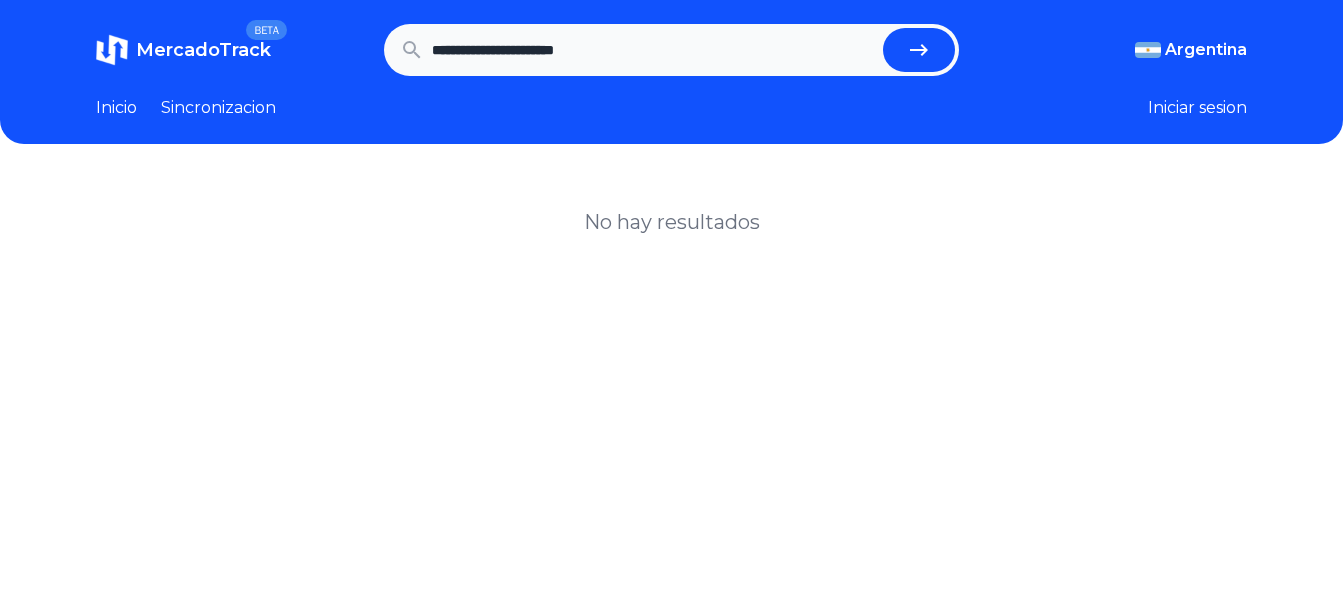 click on "**********" at bounding box center (654, 50) 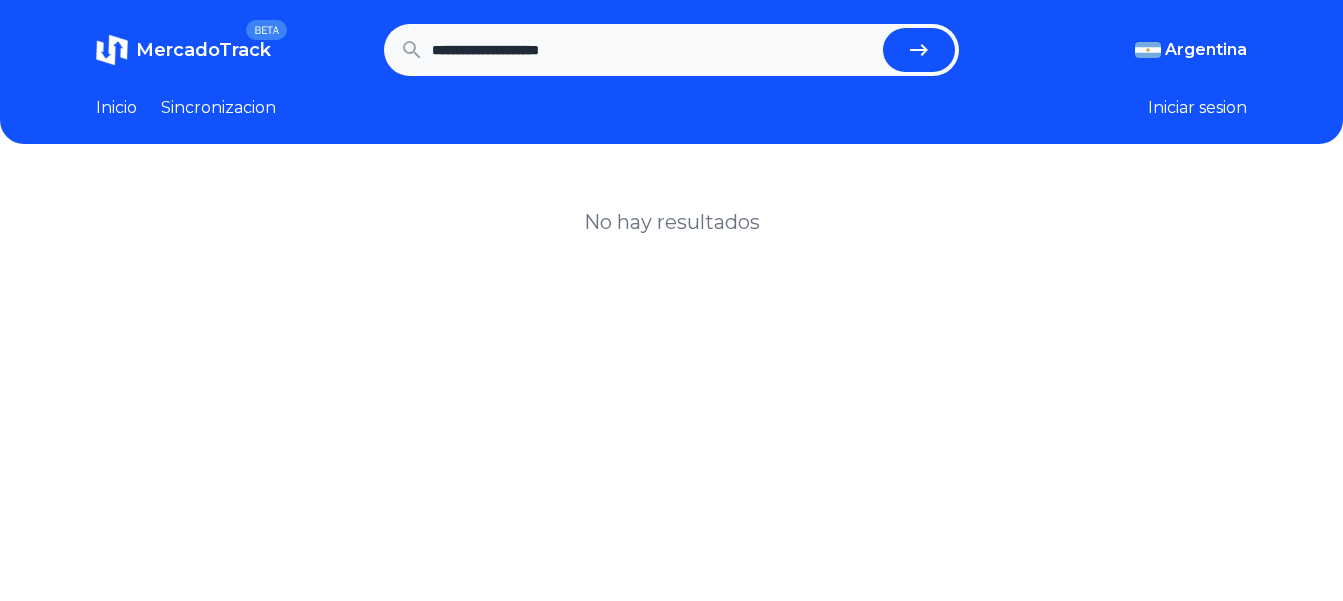 type on "**********" 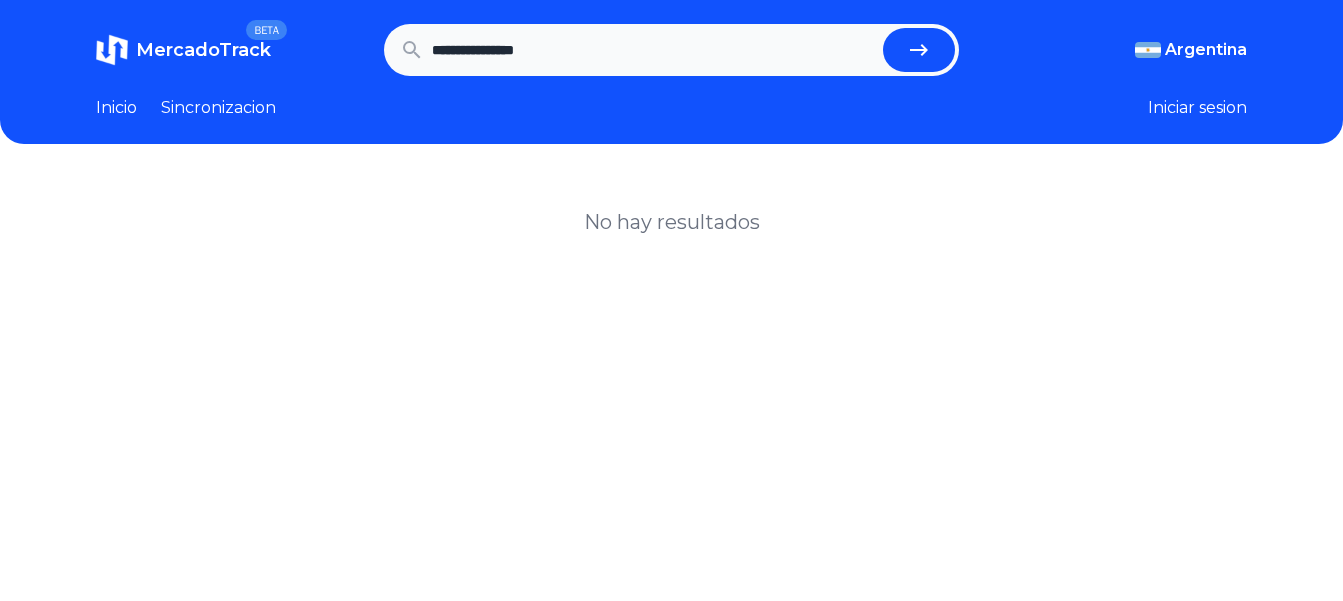 type on "**********" 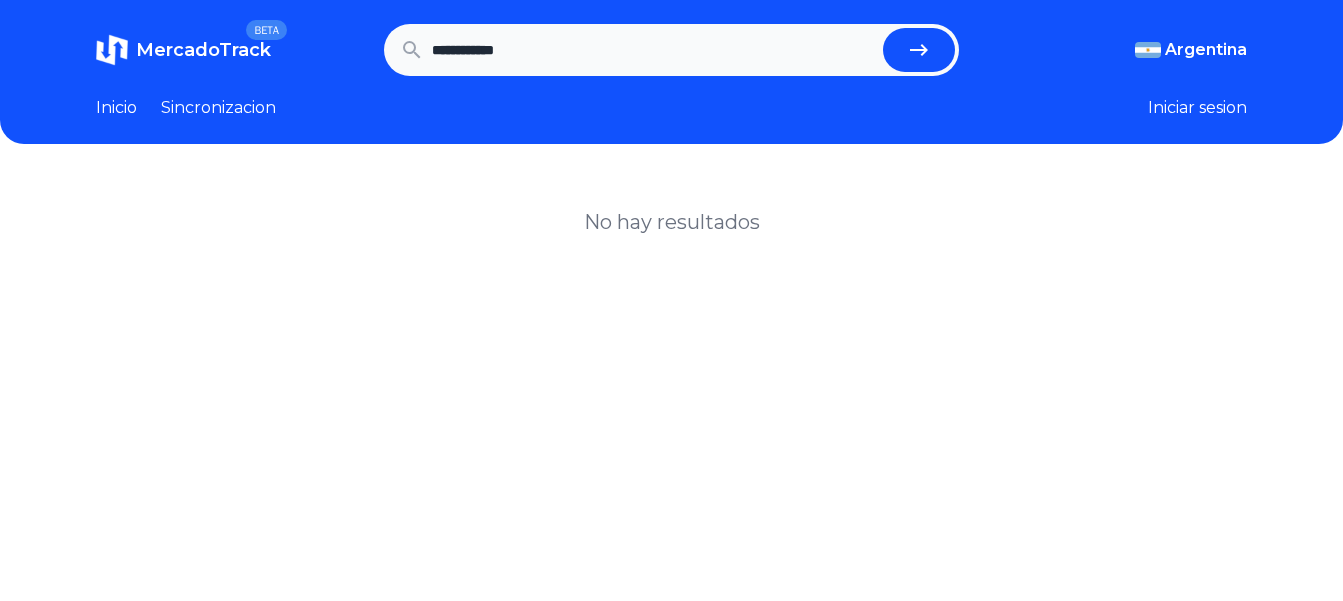 type on "**********" 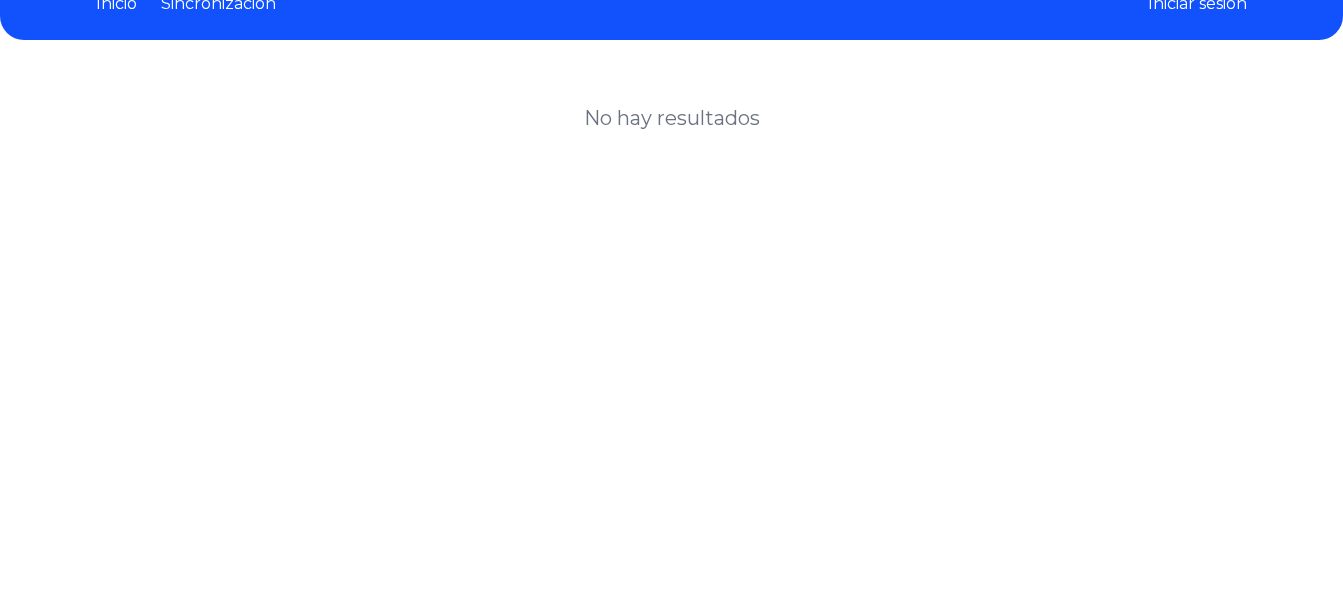 scroll, scrollTop: 0, scrollLeft: 0, axis: both 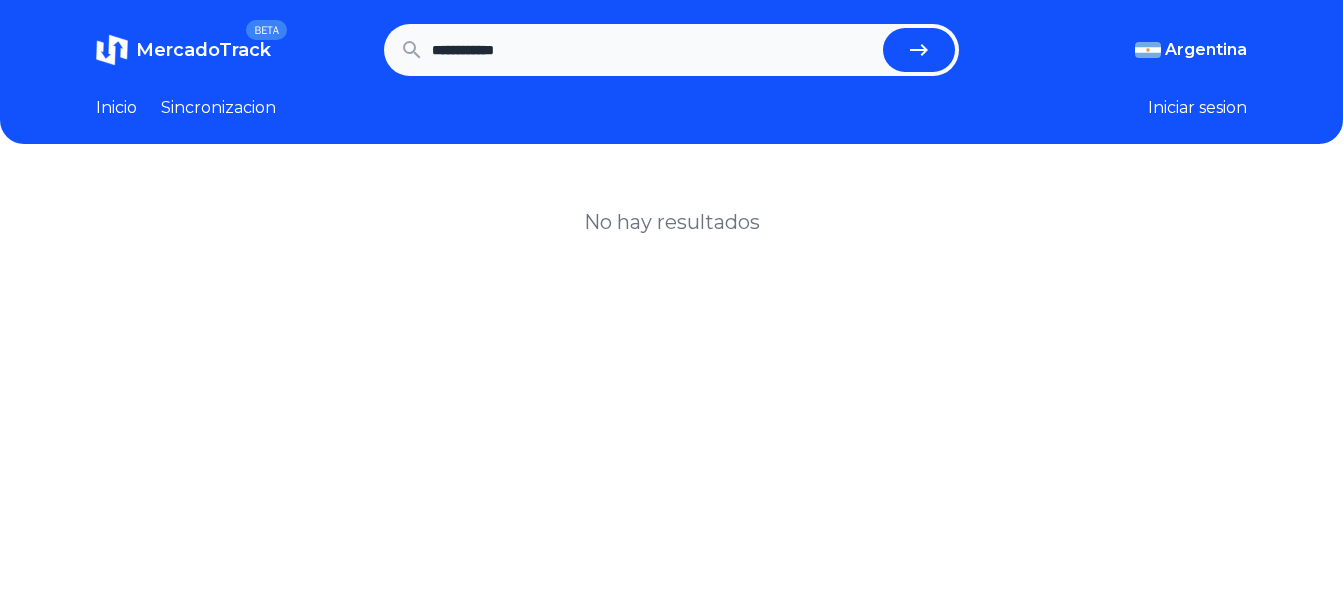 drag, startPoint x: 617, startPoint y: 53, endPoint x: 196, endPoint y: 47, distance: 421.04276 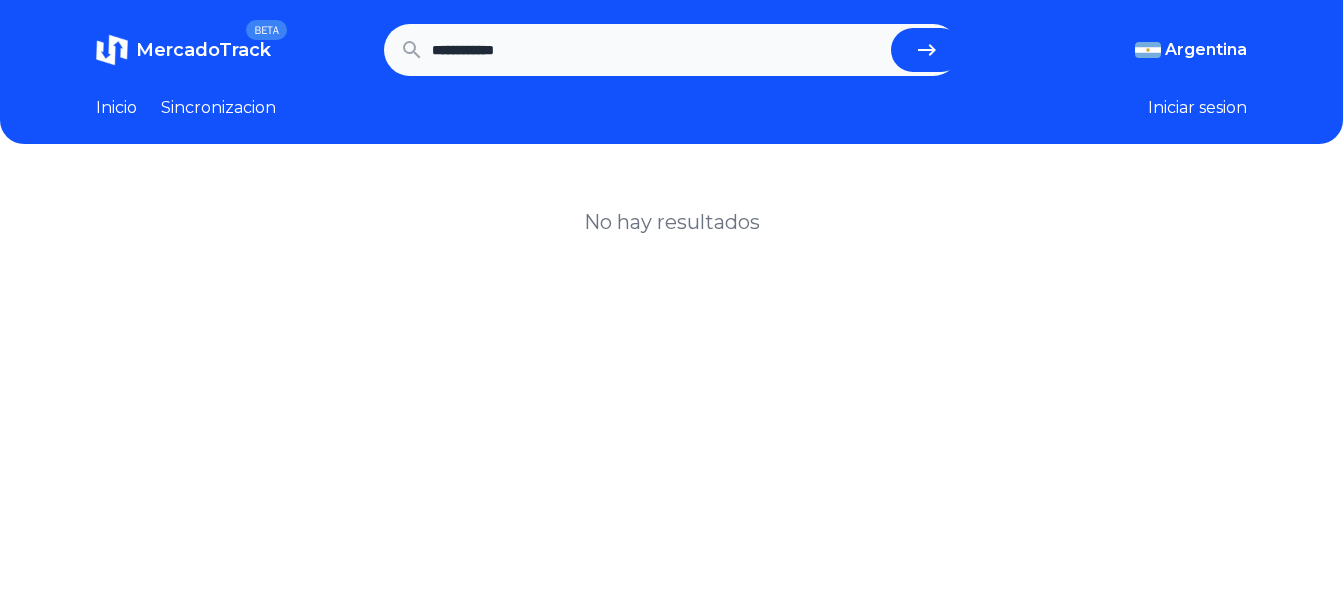 paste on "*********" 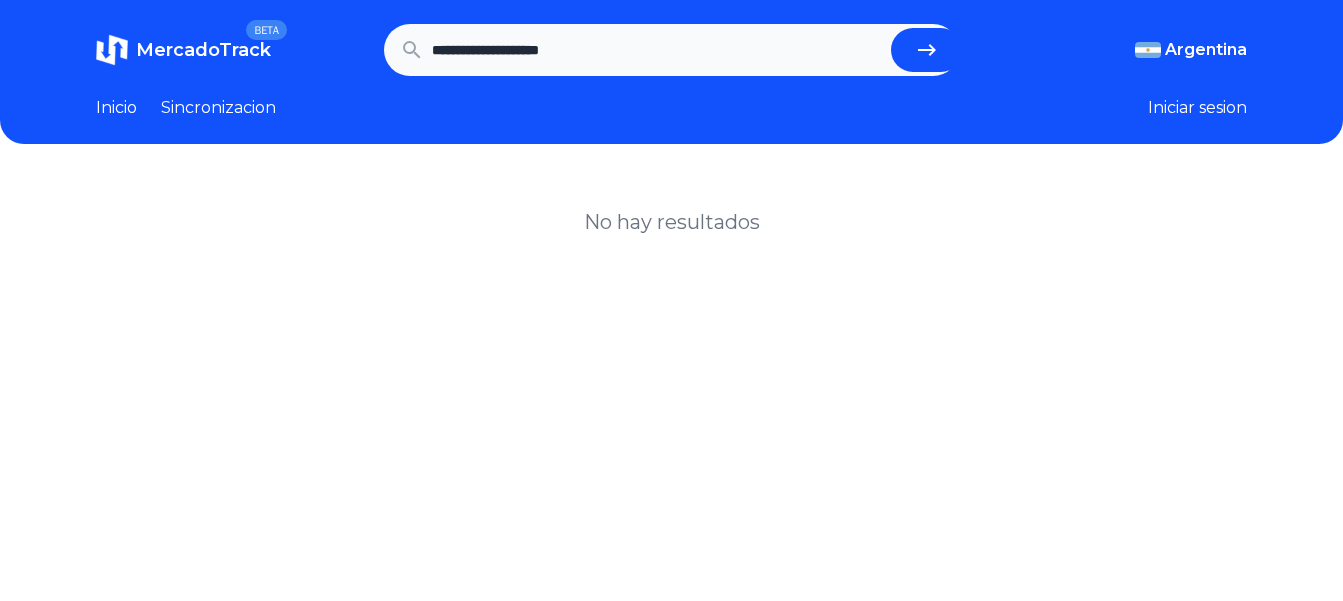 type on "**********" 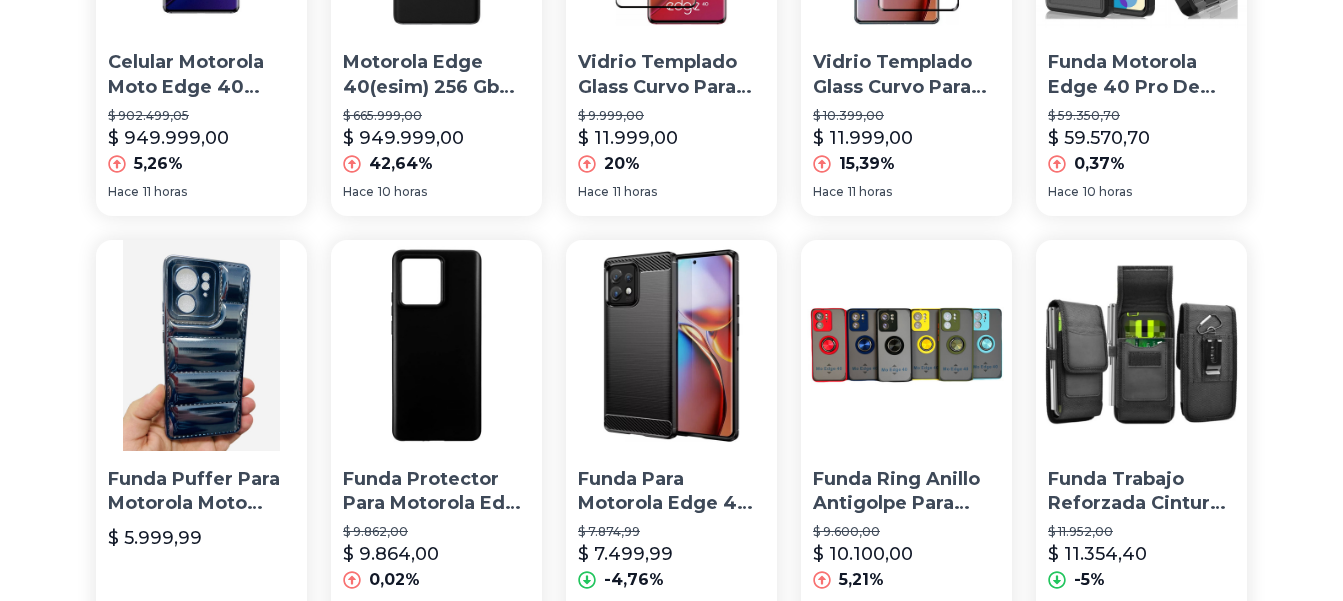 scroll, scrollTop: 400, scrollLeft: 0, axis: vertical 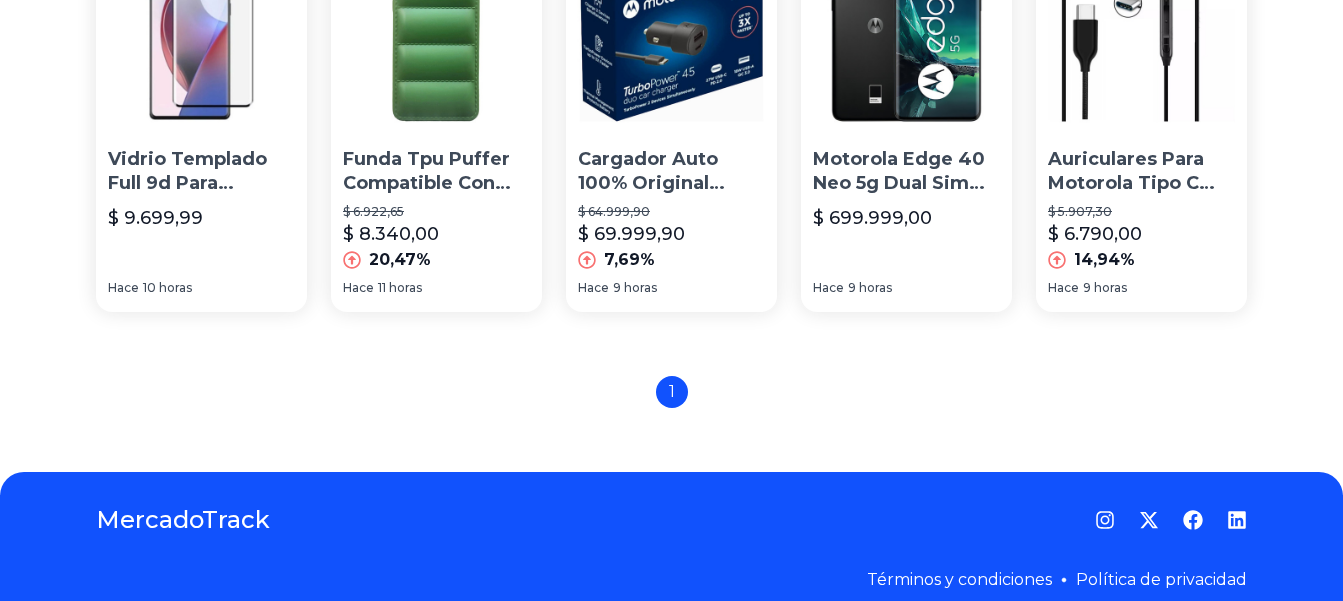 drag, startPoint x: 1182, startPoint y: 391, endPoint x: 1183, endPoint y: 377, distance: 14.035668 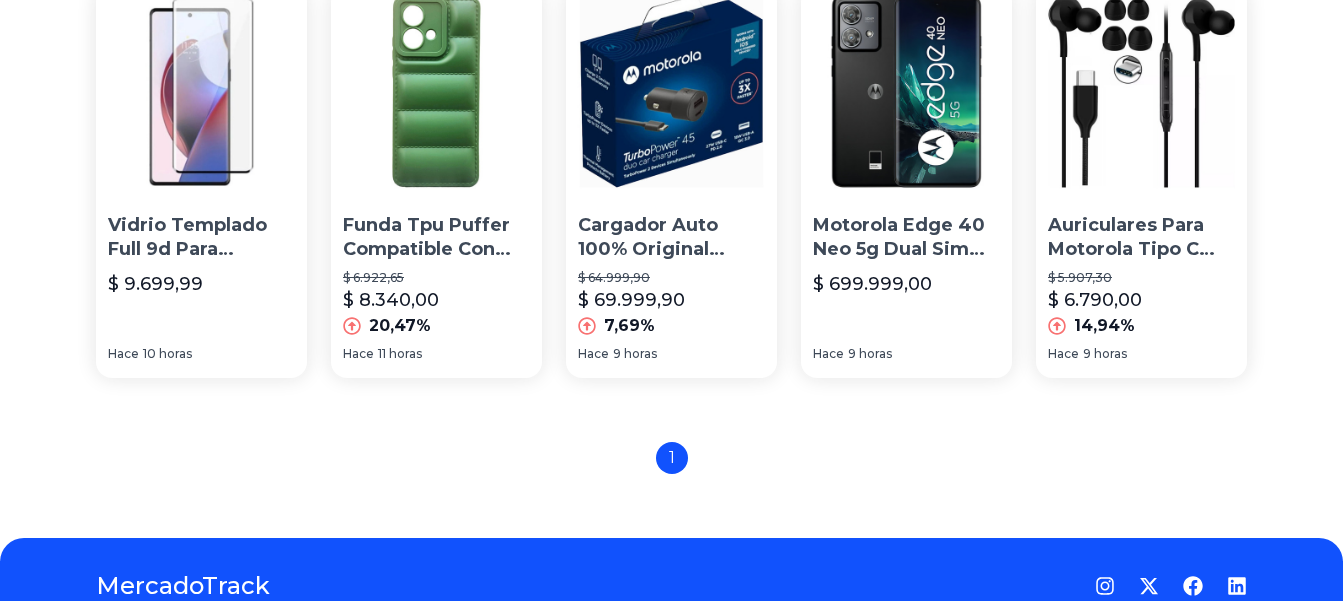 scroll, scrollTop: 1438, scrollLeft: 0, axis: vertical 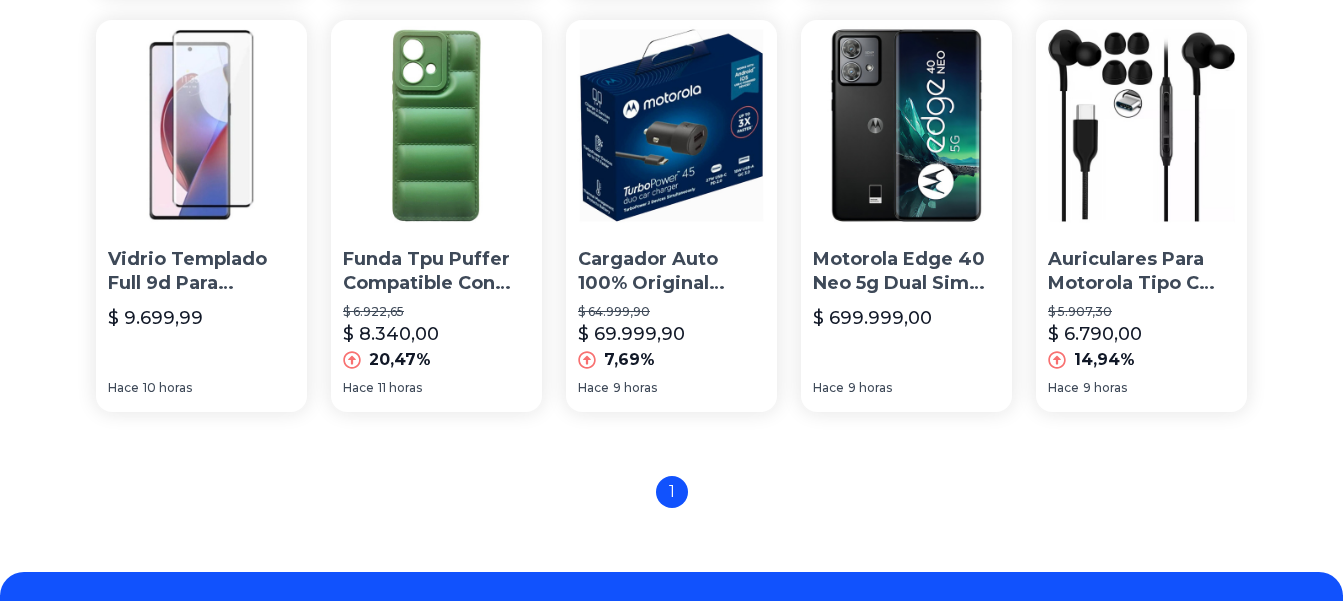 click on "Motorola Edge 40 Neo 5g Dual Sim 256 Gb  Black Beauty 8 Gb Ram" at bounding box center [906, 272] 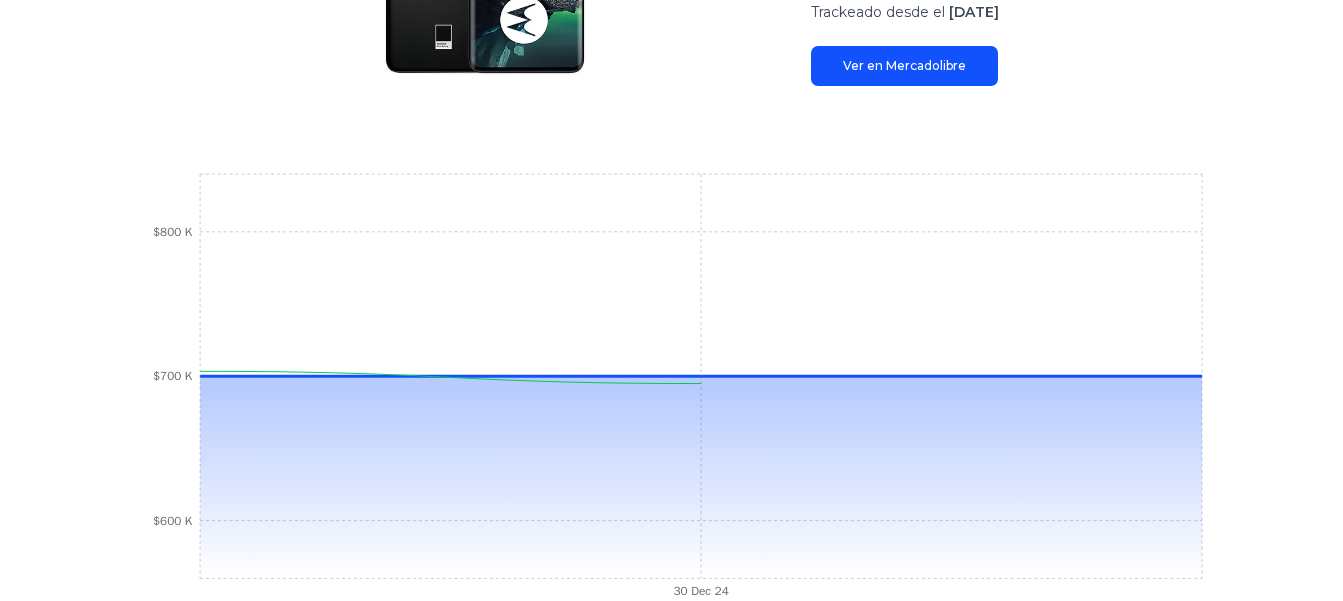 scroll, scrollTop: 500, scrollLeft: 0, axis: vertical 